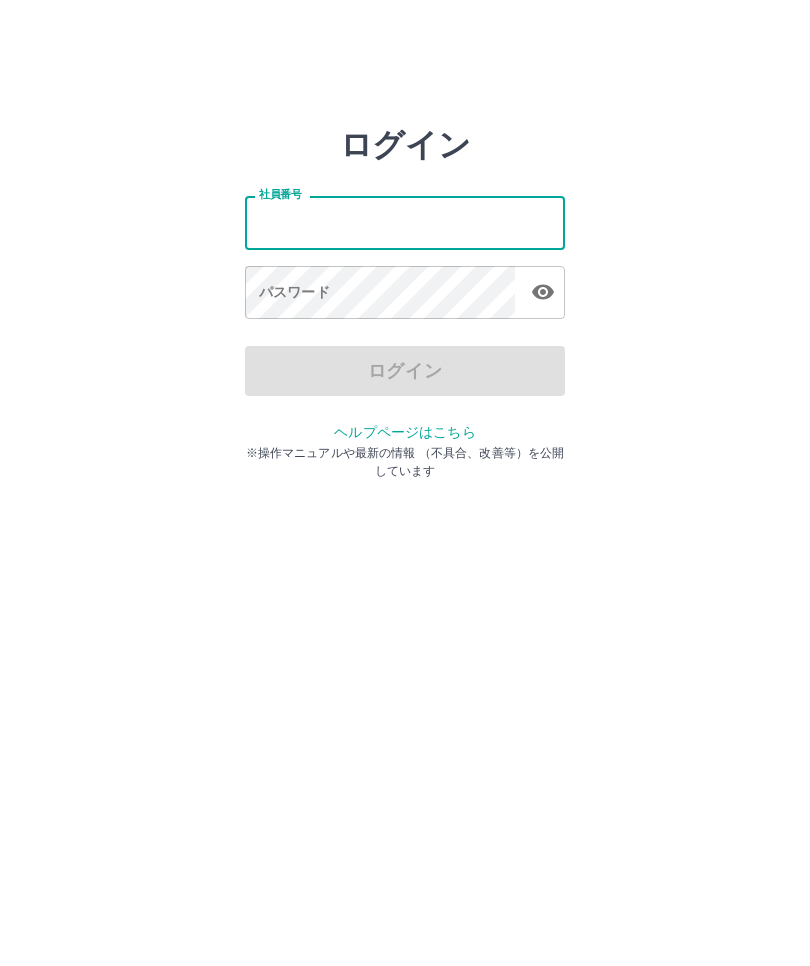scroll, scrollTop: 0, scrollLeft: 0, axis: both 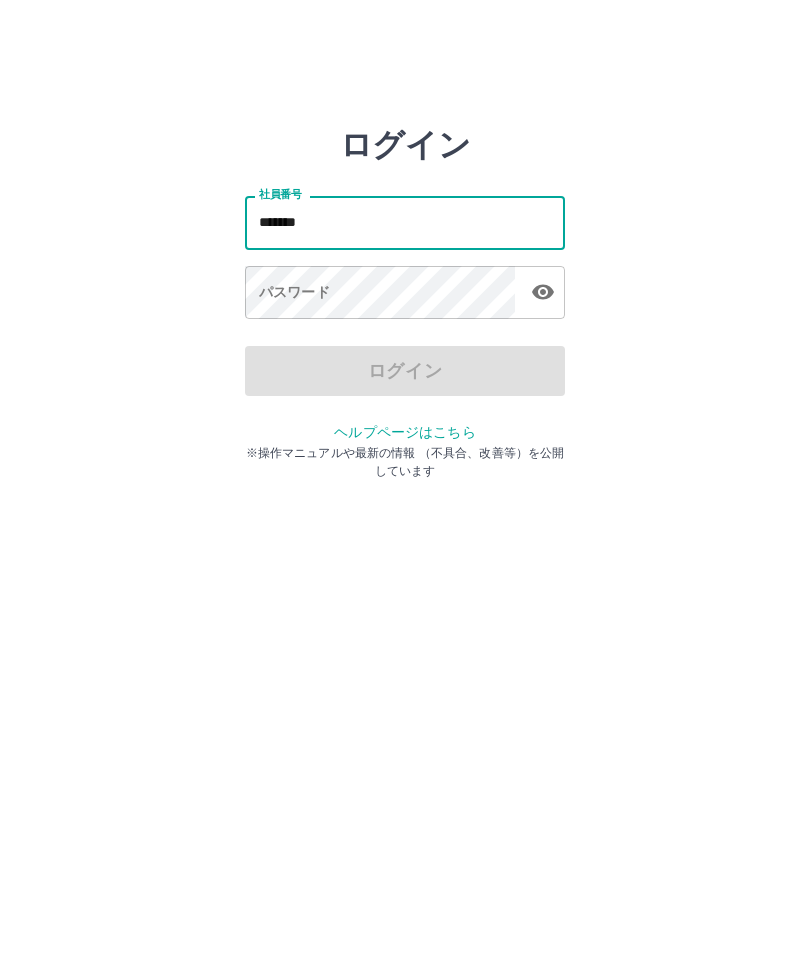 type on "*******" 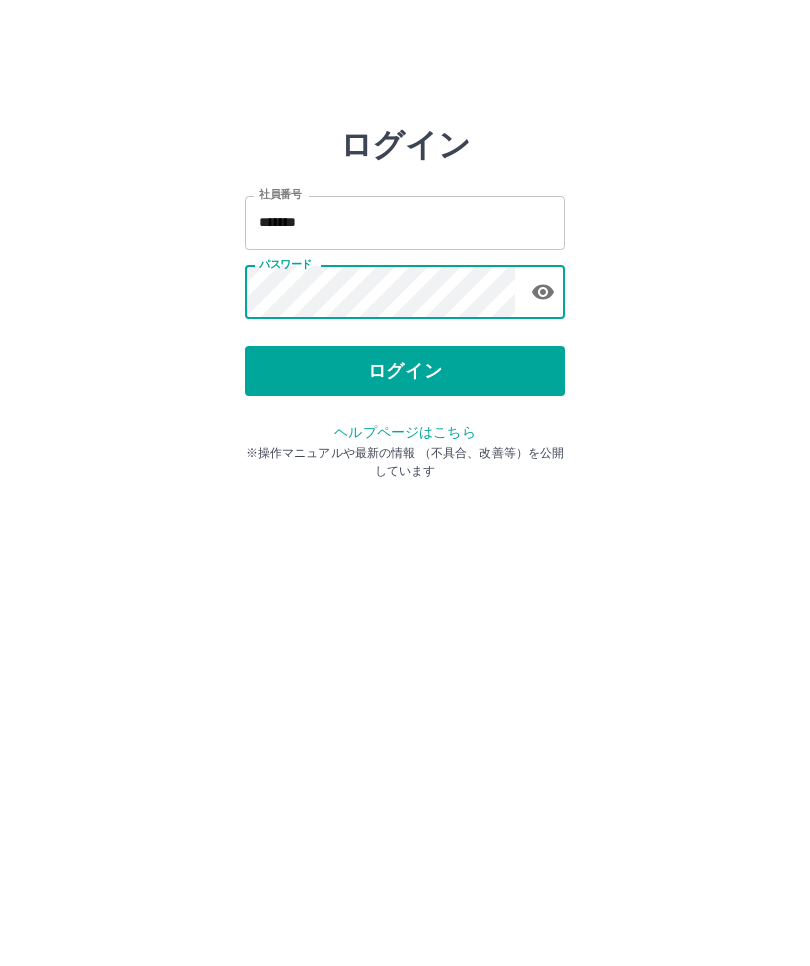 click on "ログイン" at bounding box center (405, 371) 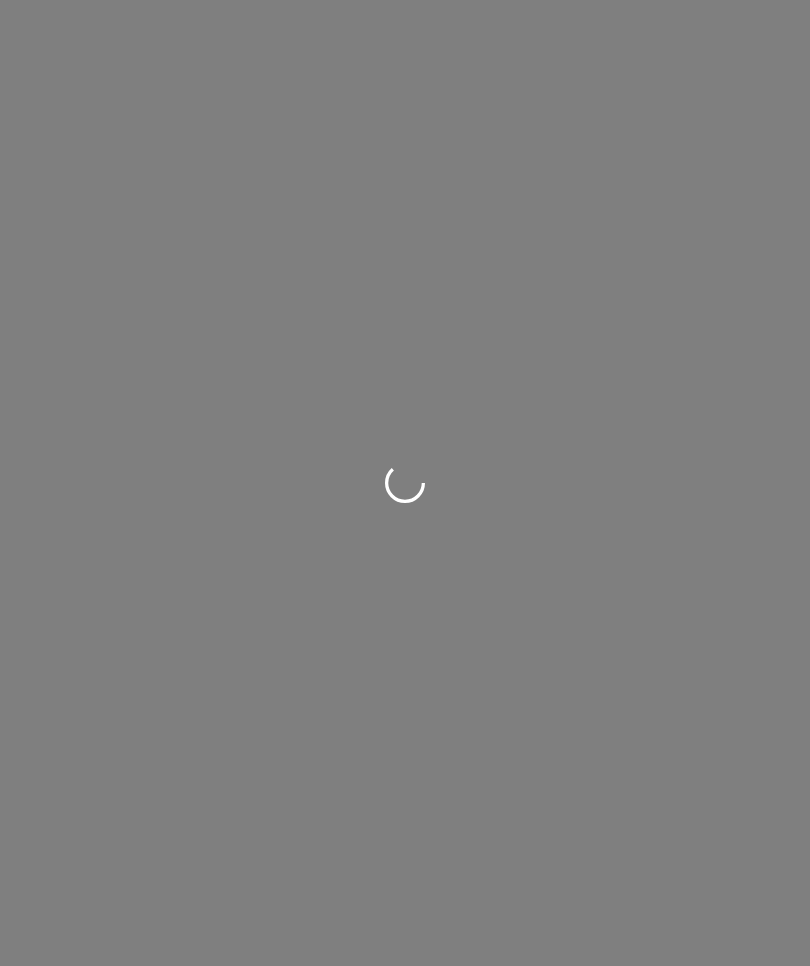 scroll, scrollTop: 0, scrollLeft: 0, axis: both 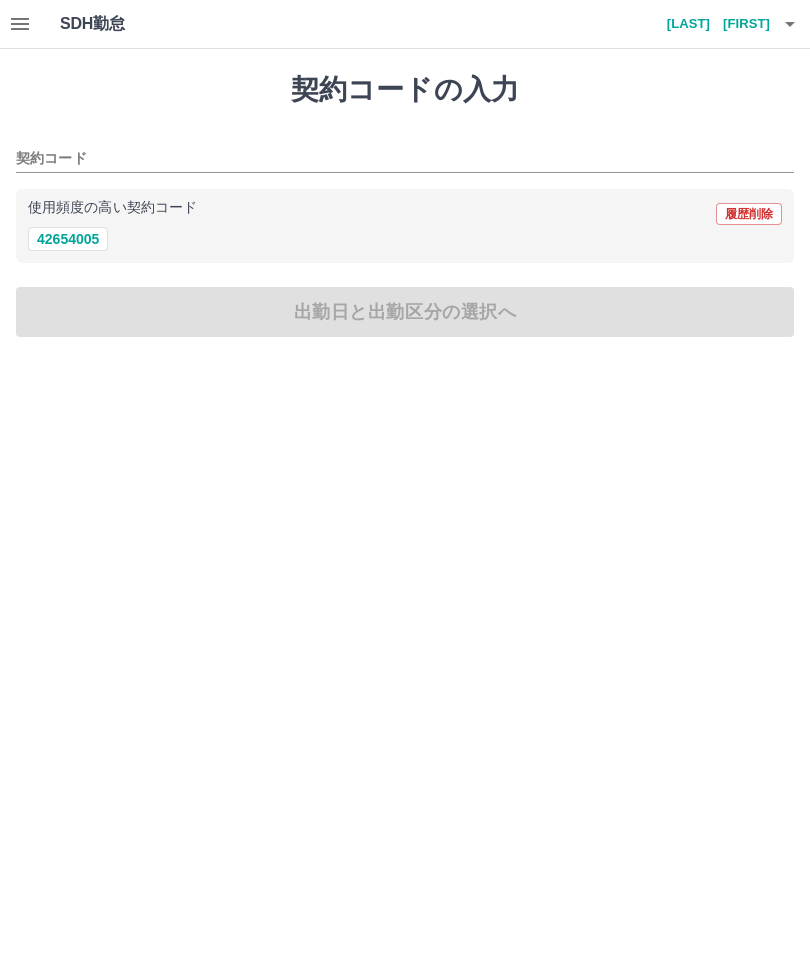 click on "42654005" at bounding box center (68, 239) 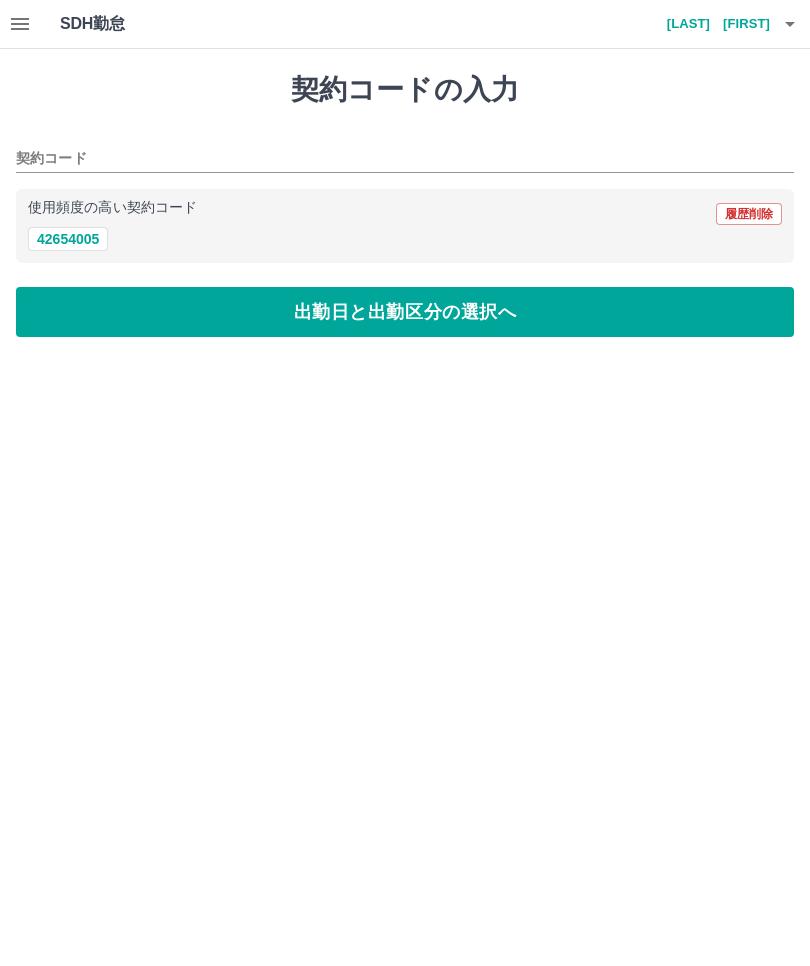 type on "********" 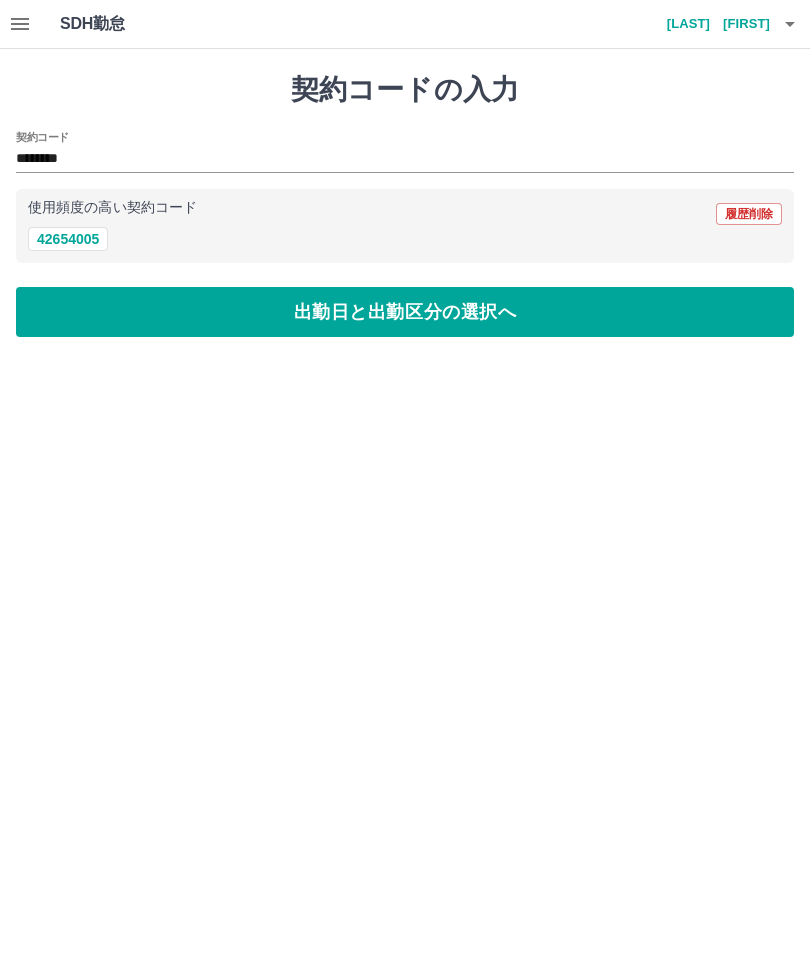click on "出勤日と出勤区分の選択へ" at bounding box center [405, 312] 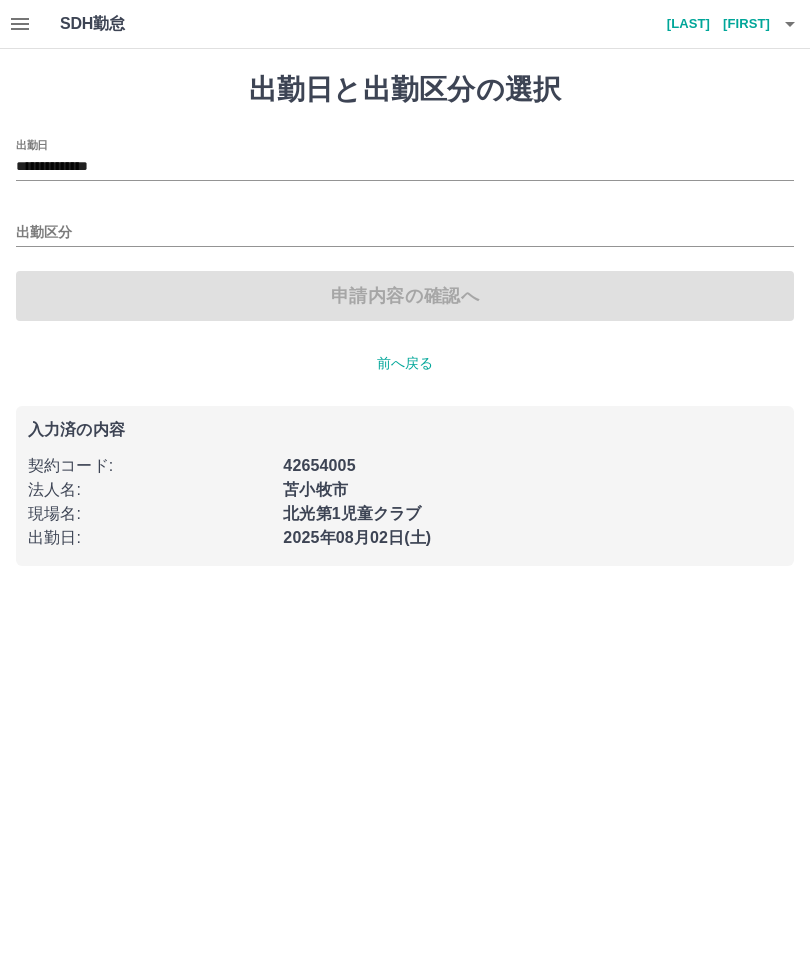 click on "**********" at bounding box center [405, 167] 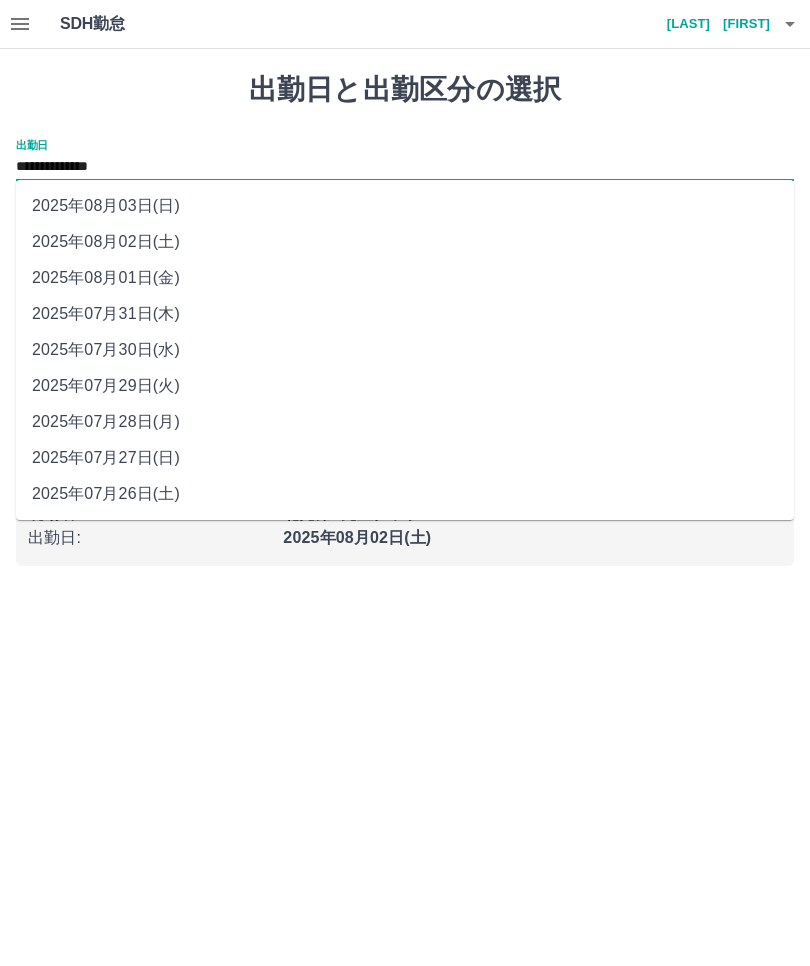 click on "2025年08月01日(金)" at bounding box center [405, 278] 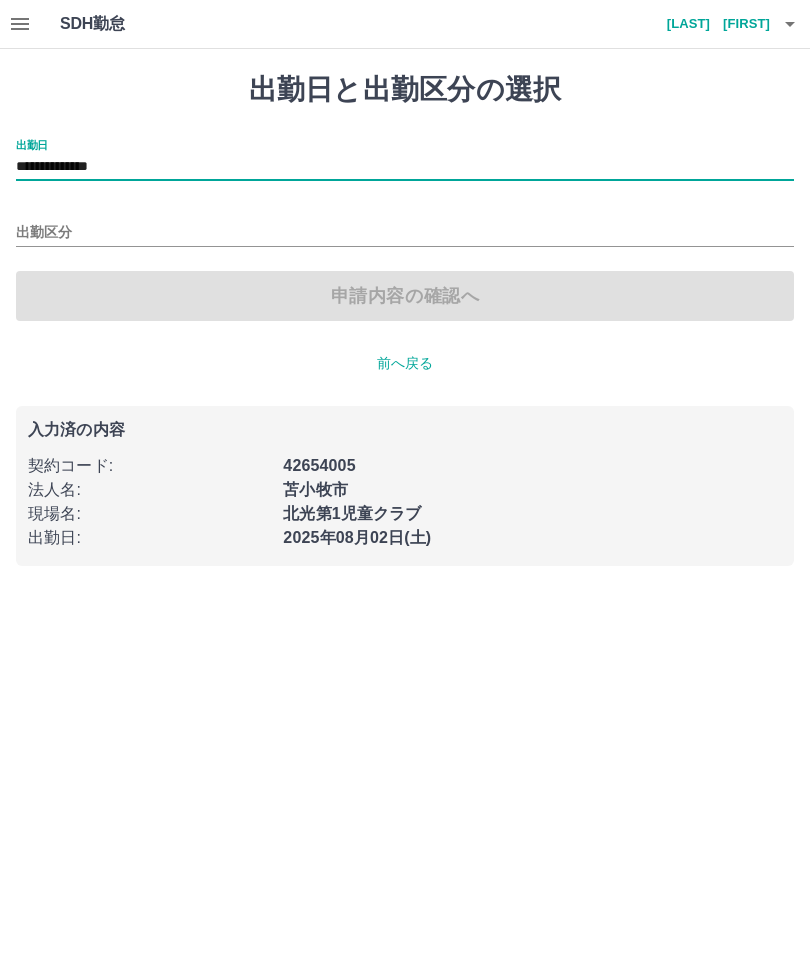 click on "出勤区分" at bounding box center (405, 233) 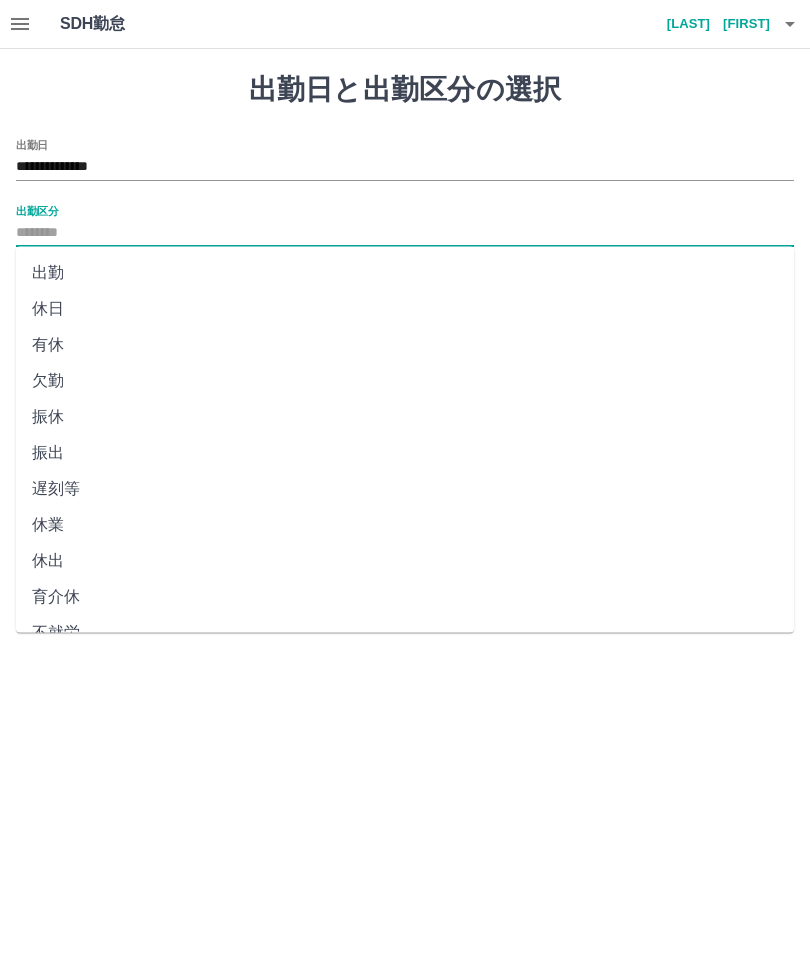 click on "出勤" at bounding box center [405, 273] 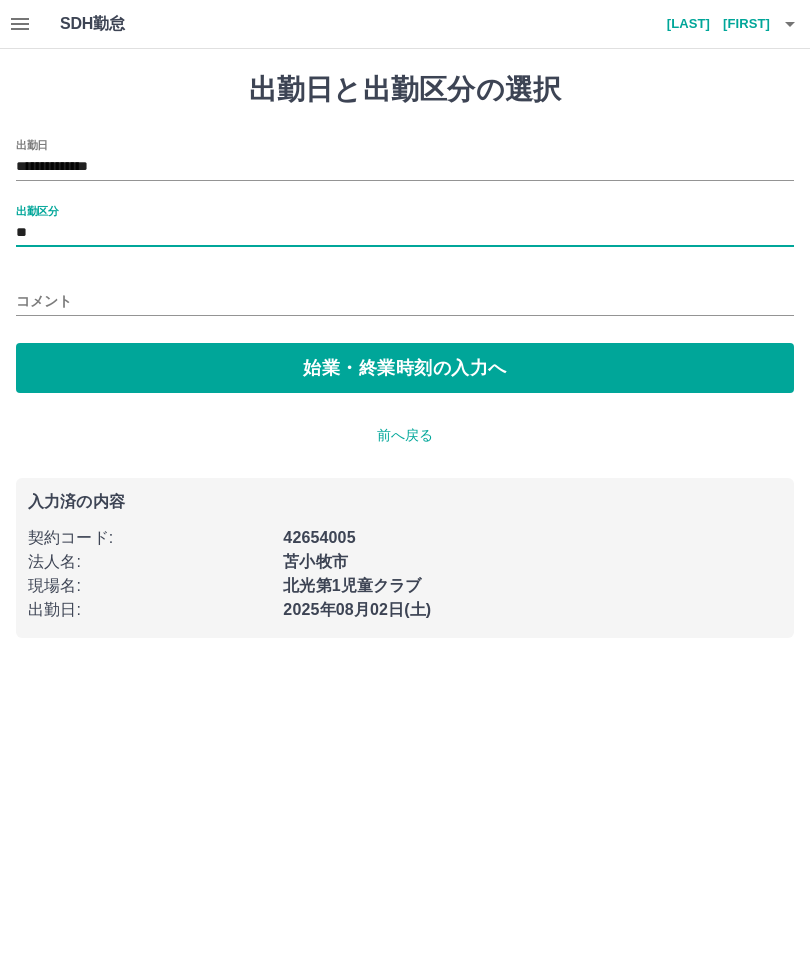 click on "始業・終業時刻の入力へ" at bounding box center [405, 368] 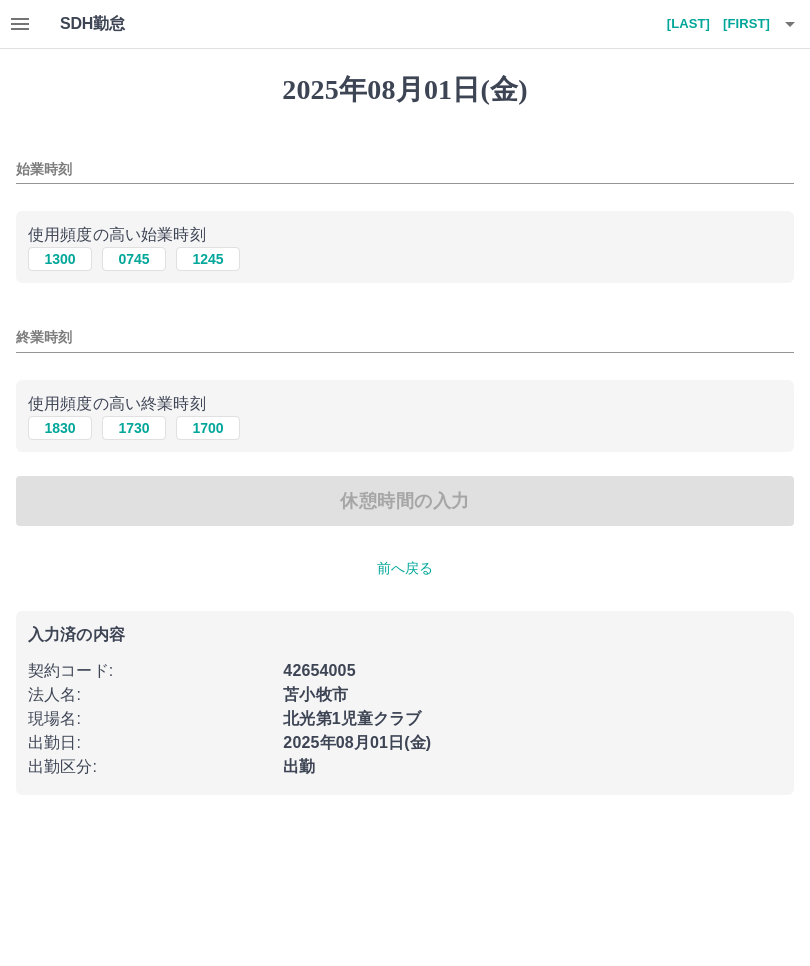 click on "1300" at bounding box center (60, 259) 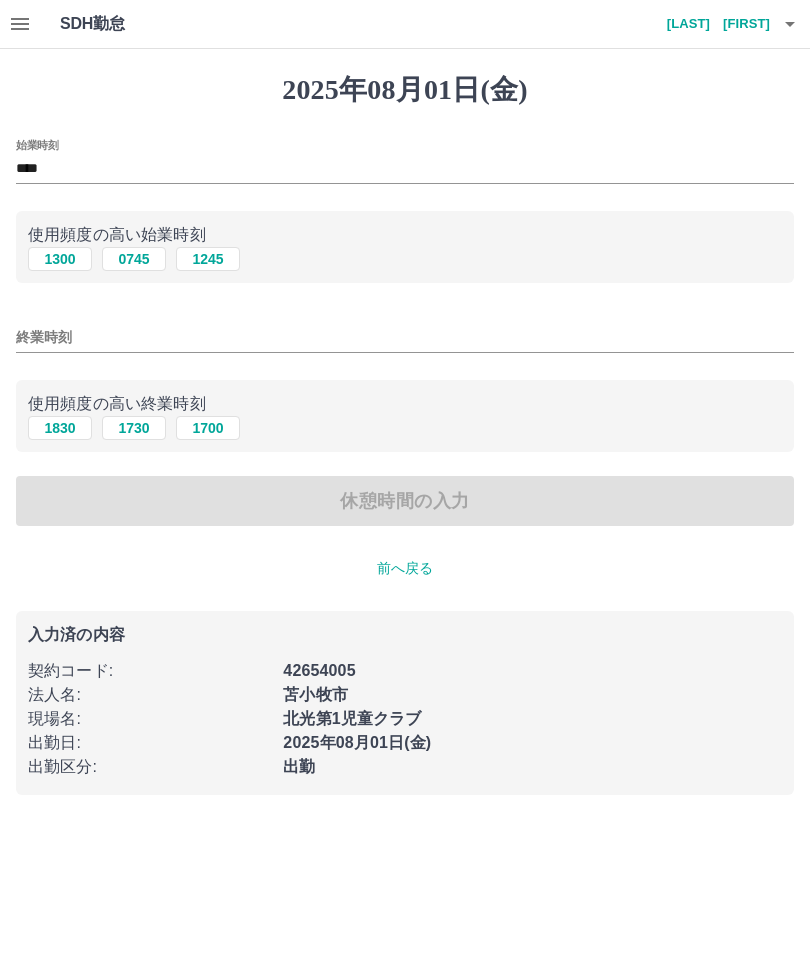 click on "0745" at bounding box center (134, 259) 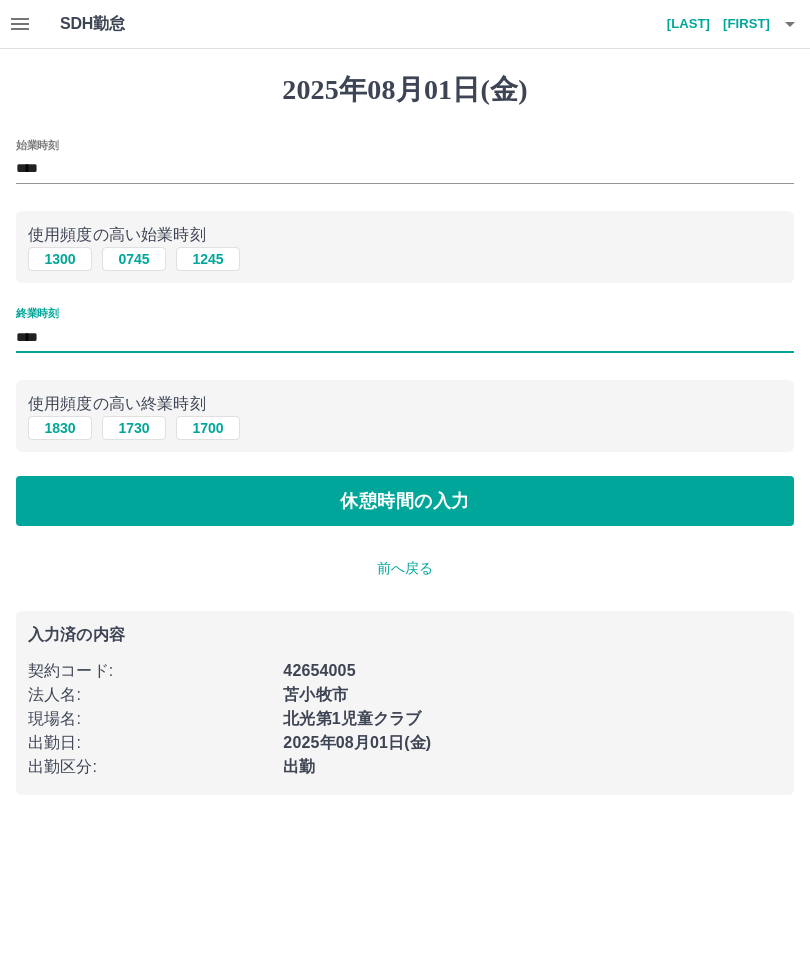 type on "****" 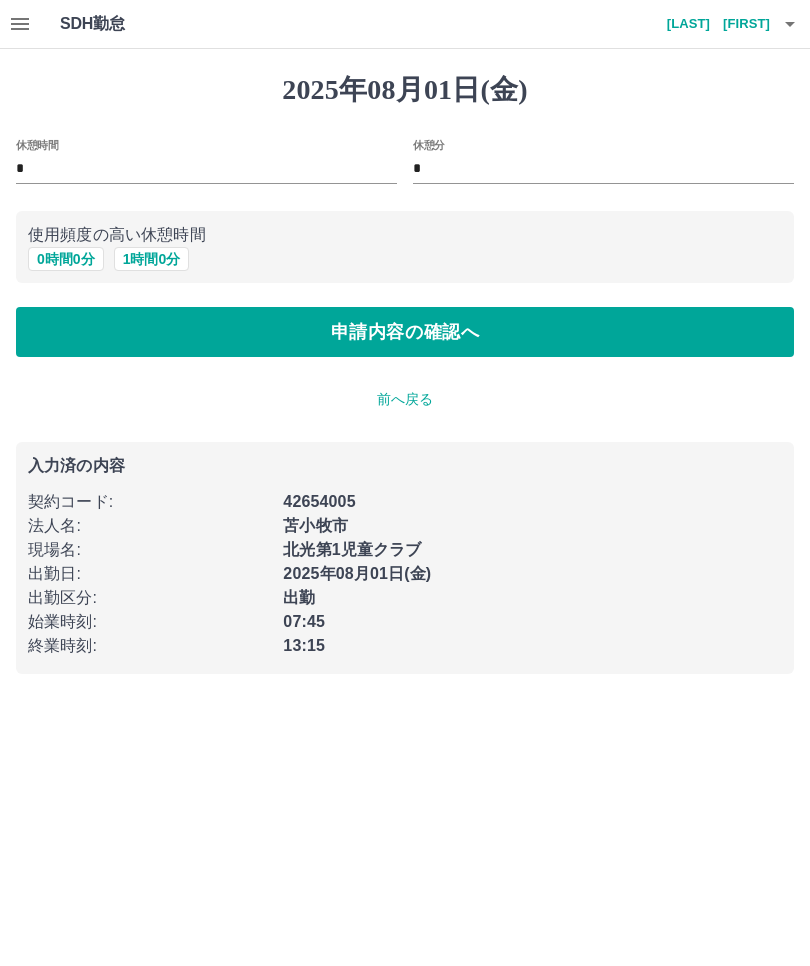 click on "0 時間 0 分" at bounding box center (66, 259) 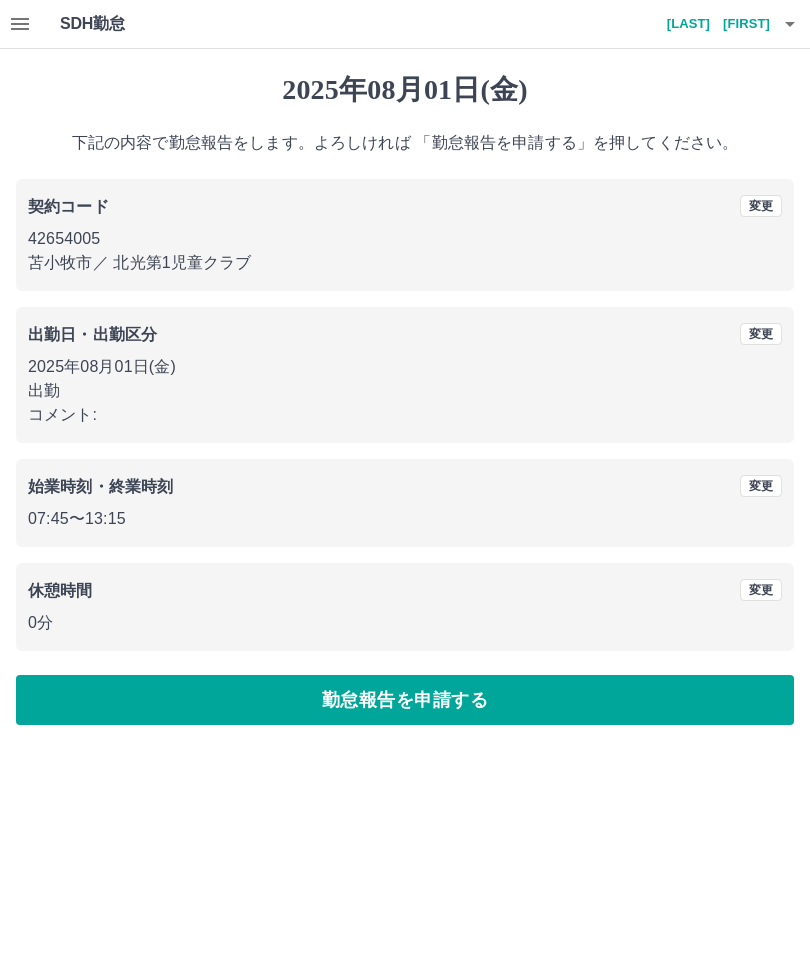 click on "勤怠報告を申請する" at bounding box center [405, 700] 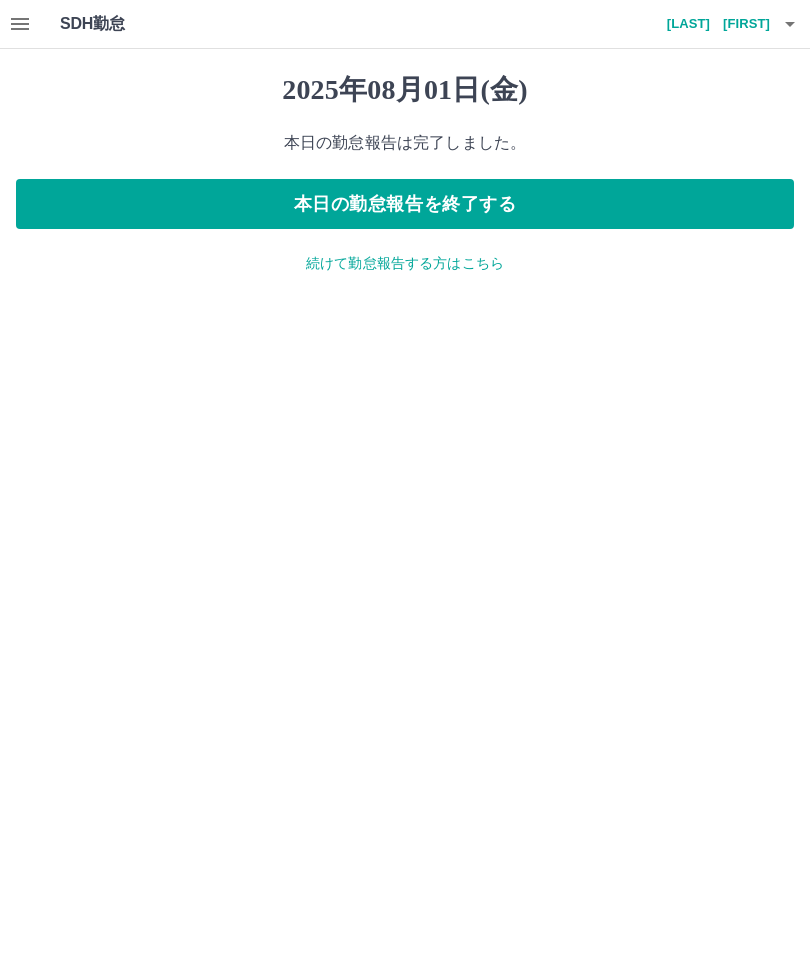 click 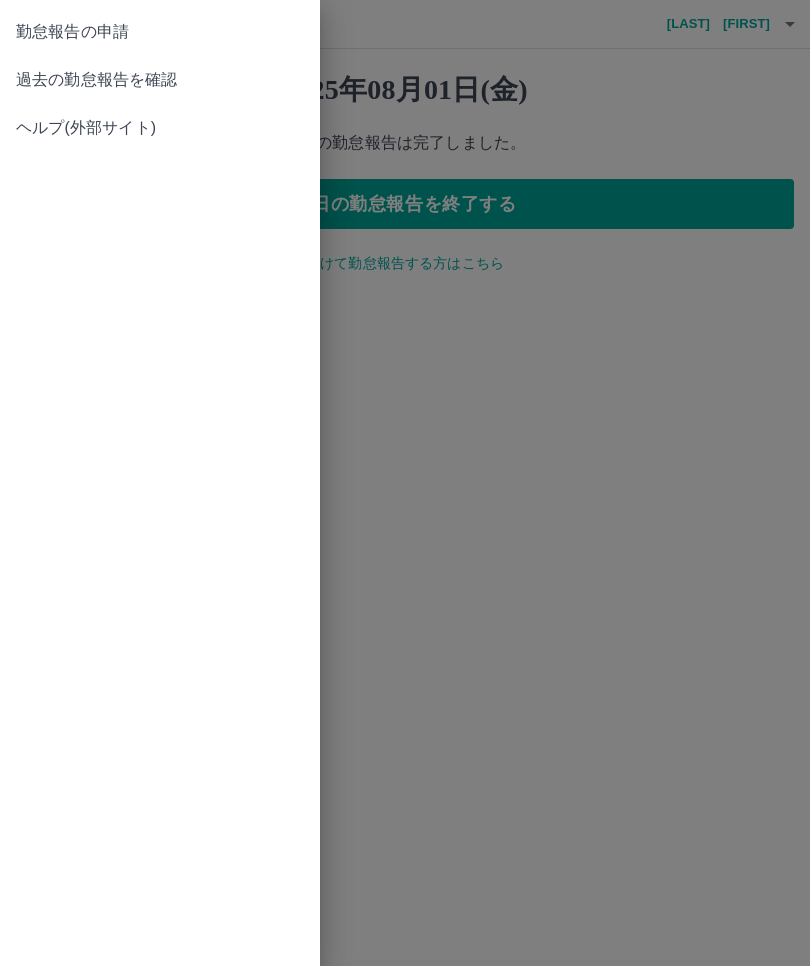 click on "過去の勤怠報告を確認" at bounding box center [160, 80] 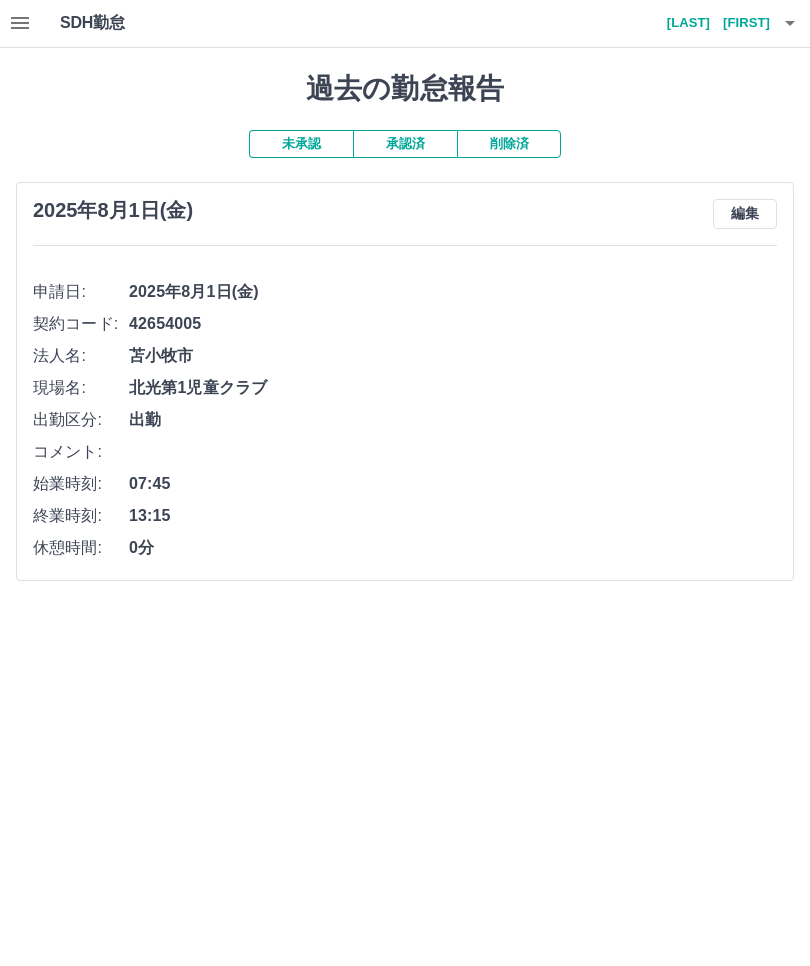 click 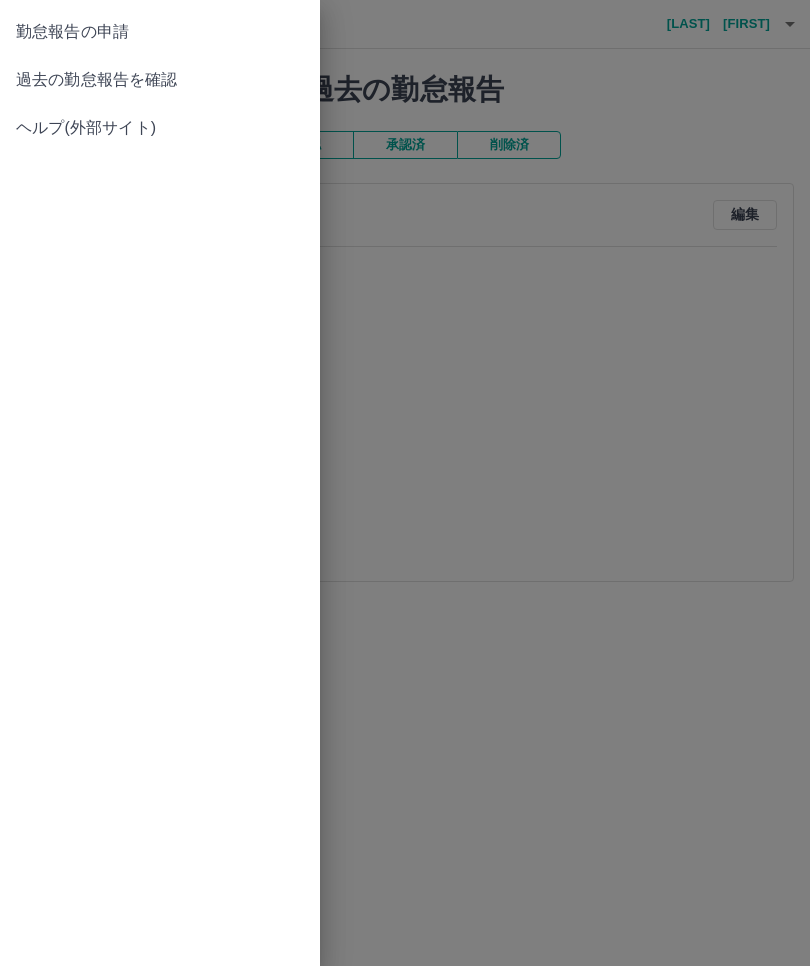 click on "過去の勤怠報告を確認" at bounding box center [160, 80] 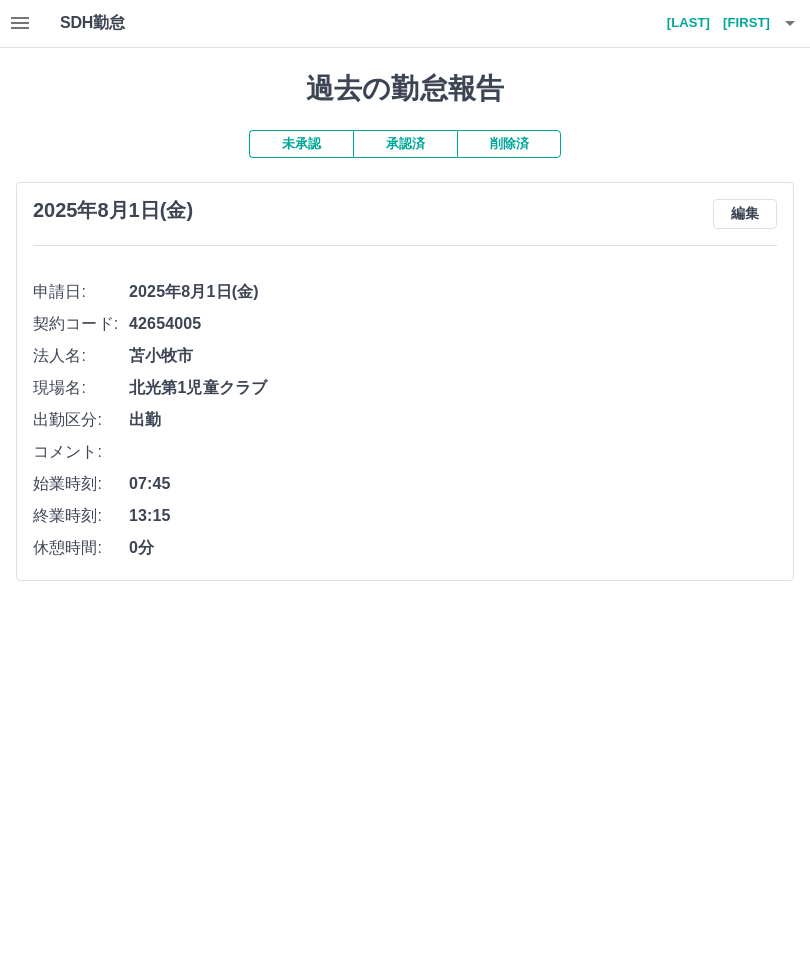 click at bounding box center (790, 24) 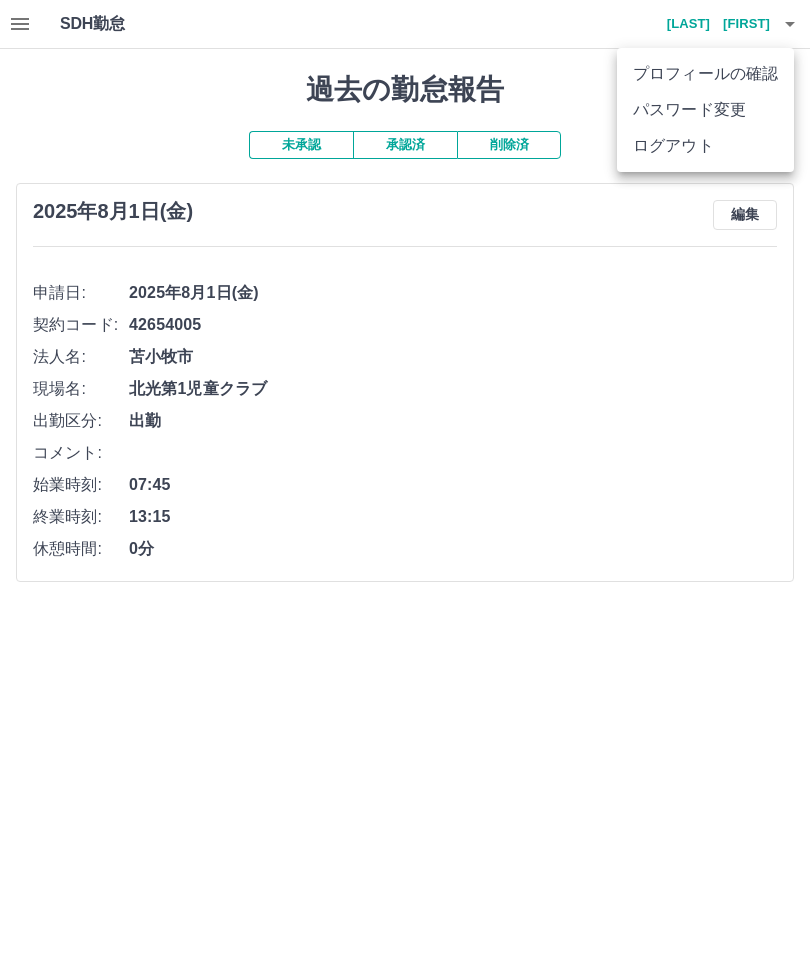 click at bounding box center [405, 483] 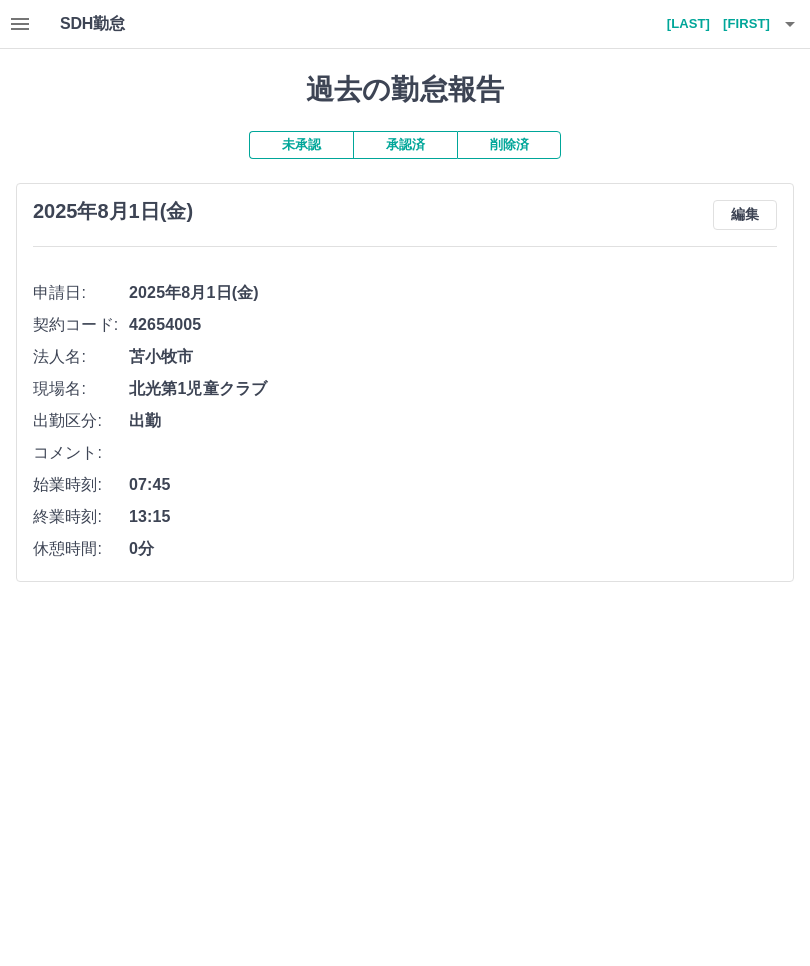 click on "過去の勤怠報告" at bounding box center (405, 90) 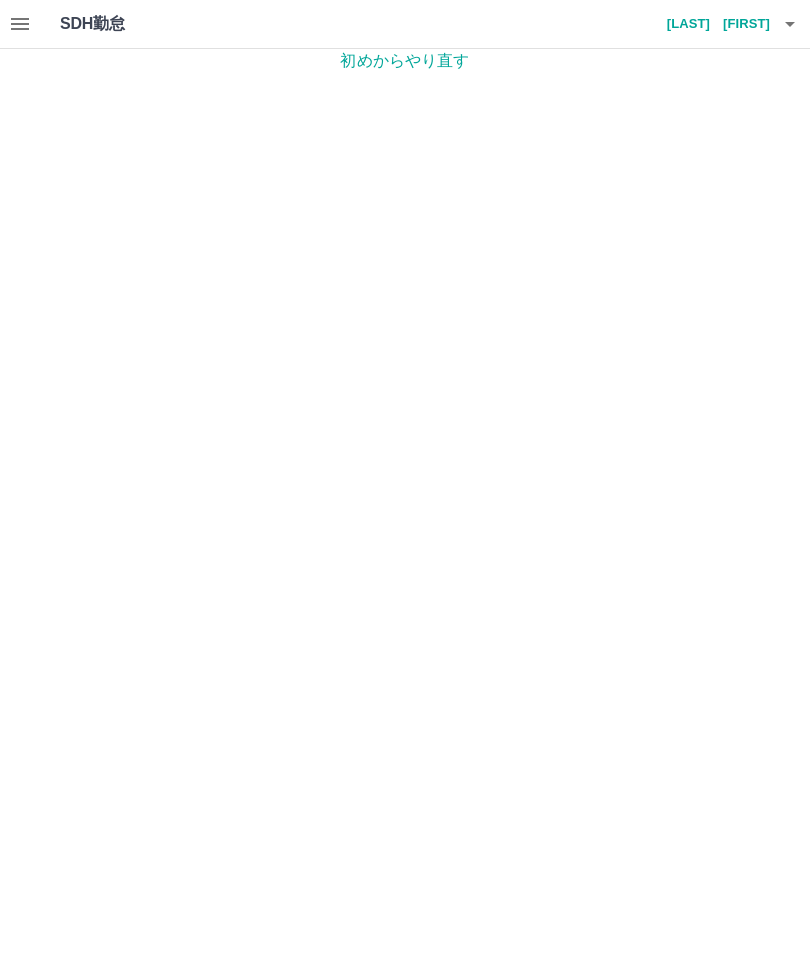 click 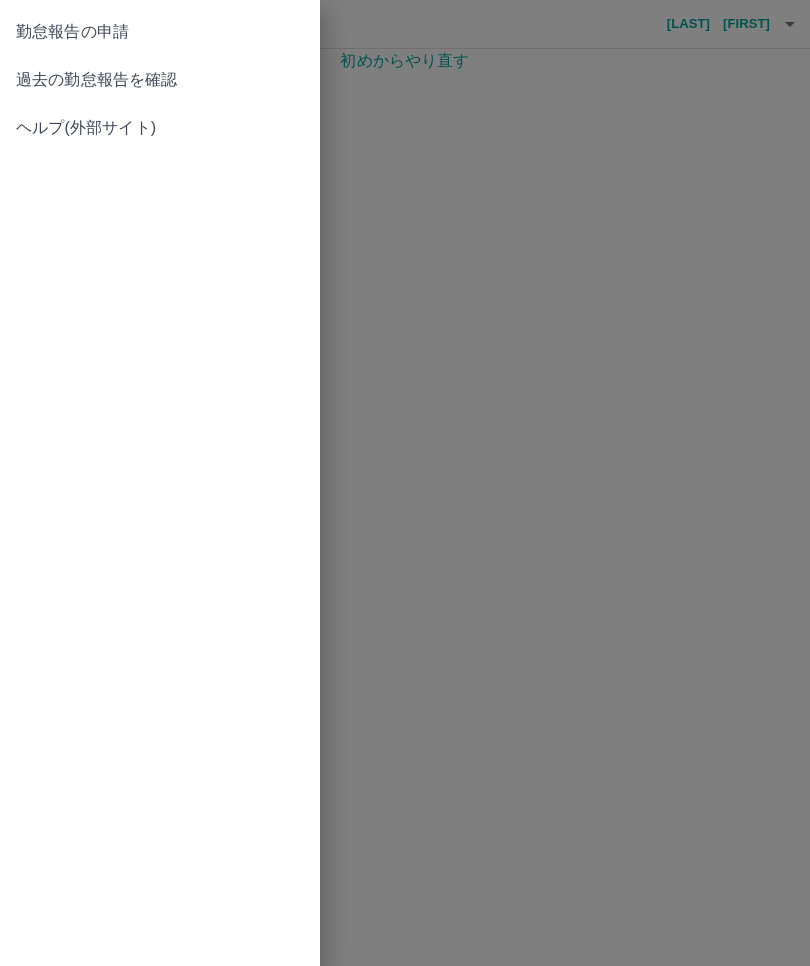click on "過去の勤怠報告を確認" at bounding box center [160, 80] 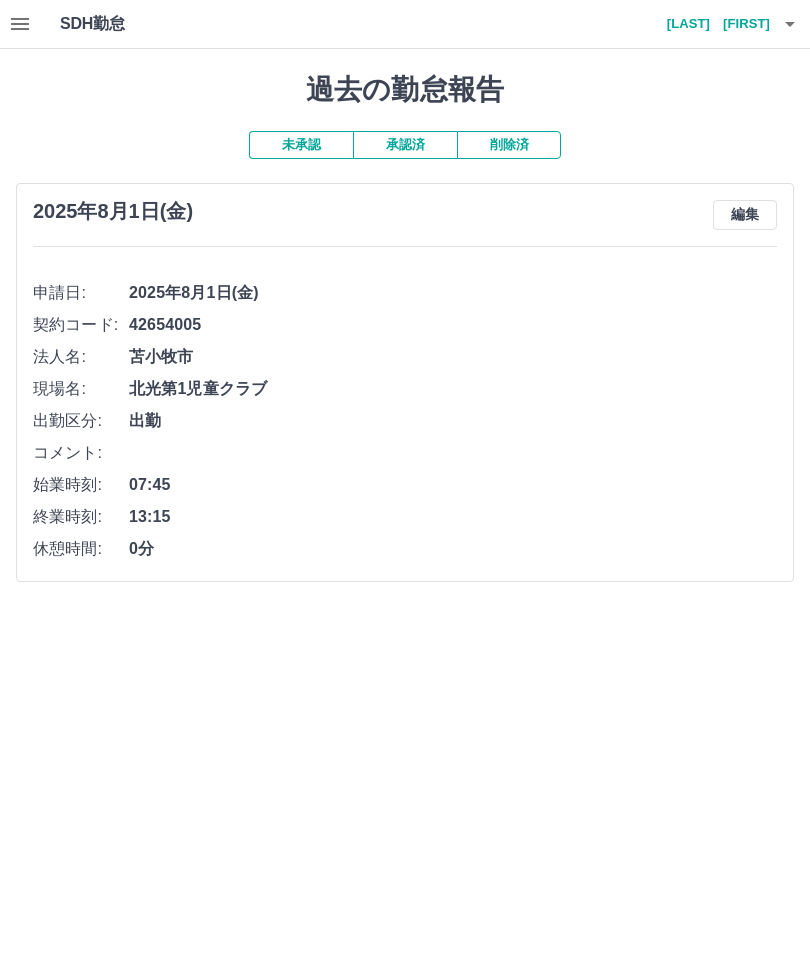 click on "佐藤　郁美" at bounding box center [710, 24] 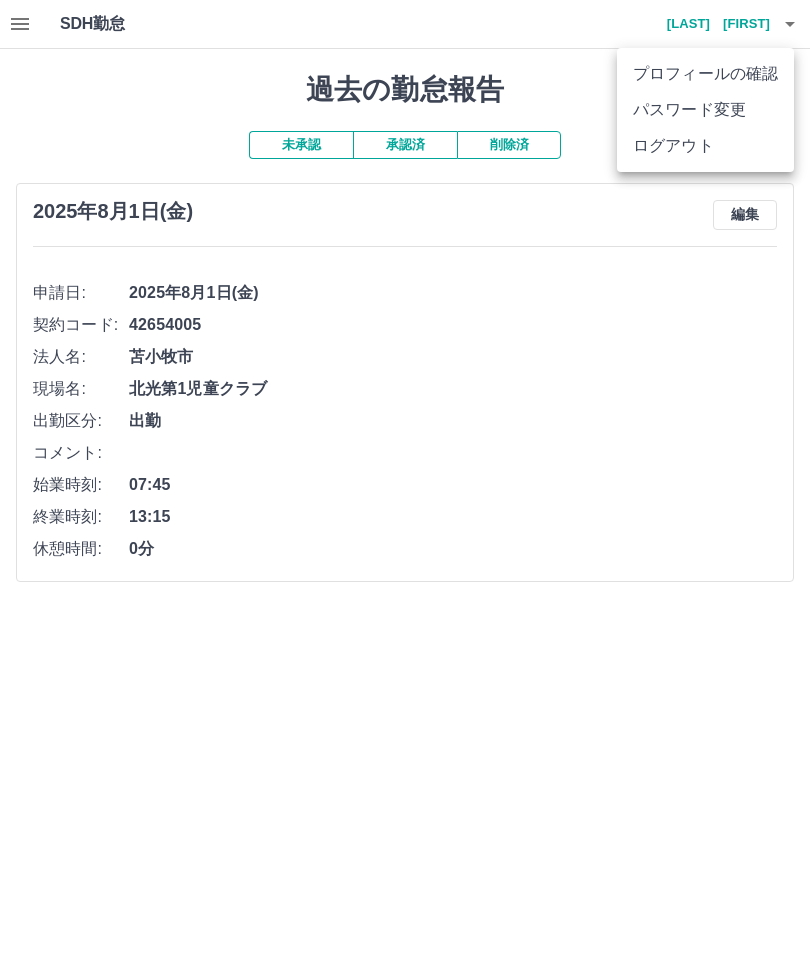 click on "ログアウト" at bounding box center [705, 146] 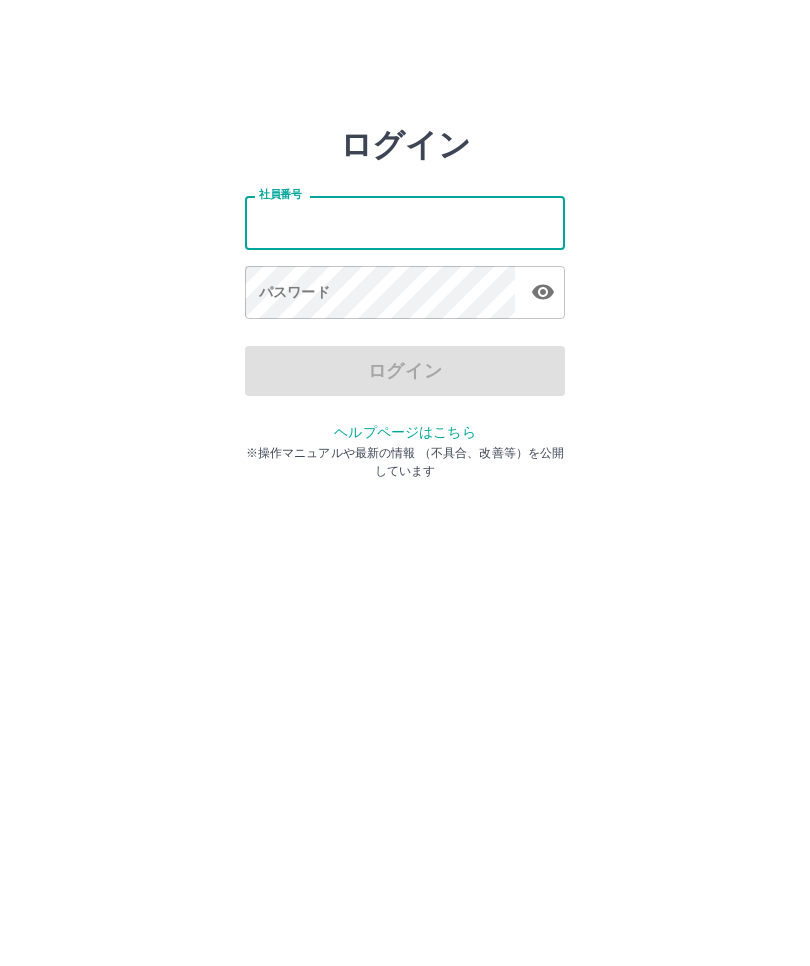 scroll, scrollTop: 0, scrollLeft: 0, axis: both 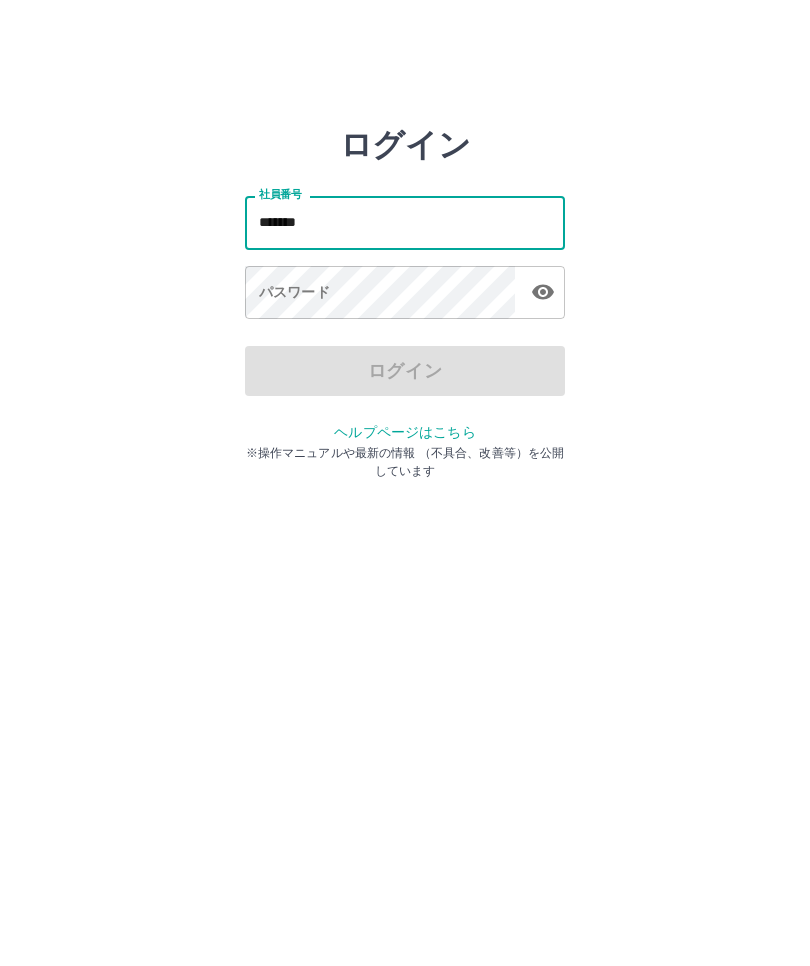type on "*******" 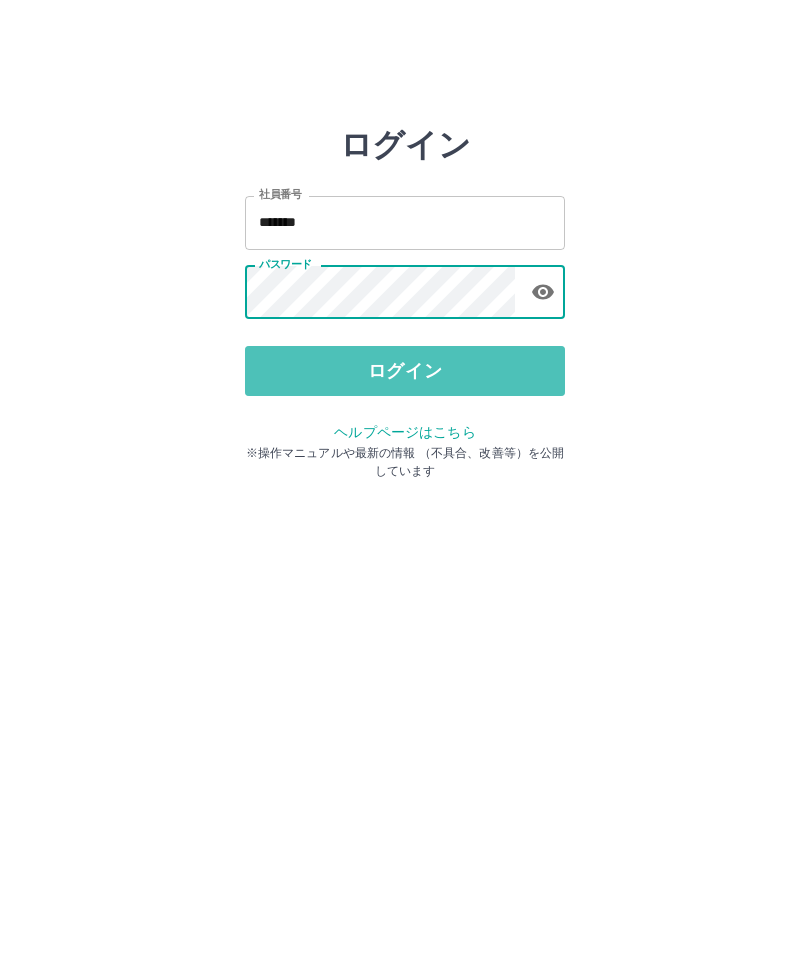 click on "ログイン" at bounding box center (405, 371) 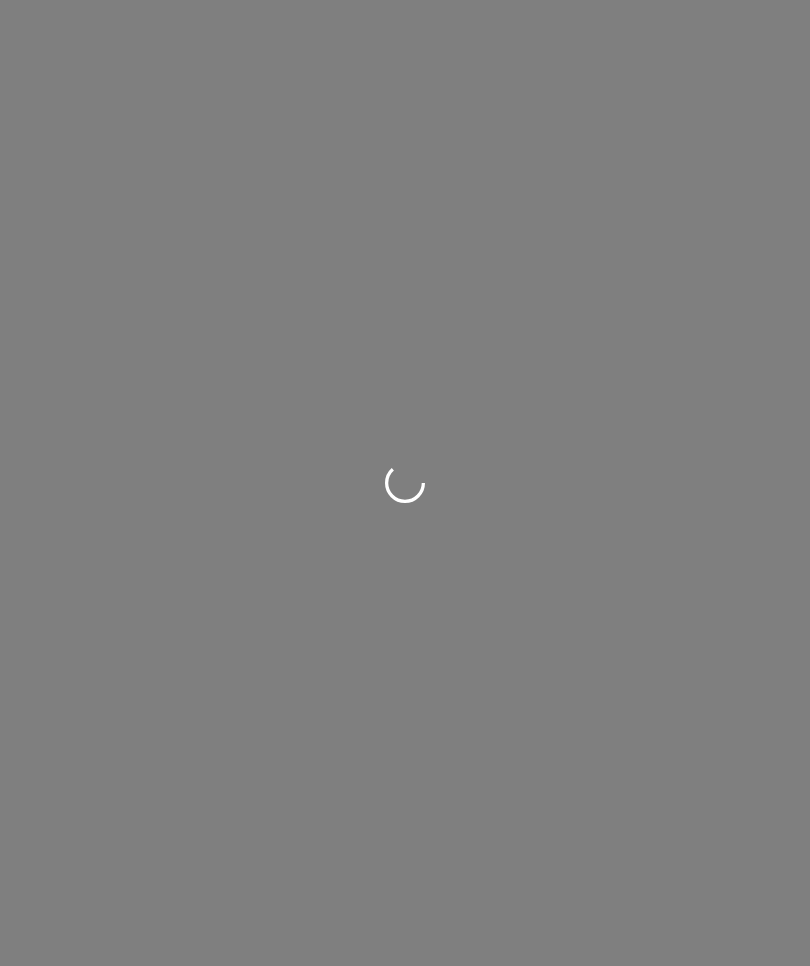 scroll, scrollTop: 0, scrollLeft: 0, axis: both 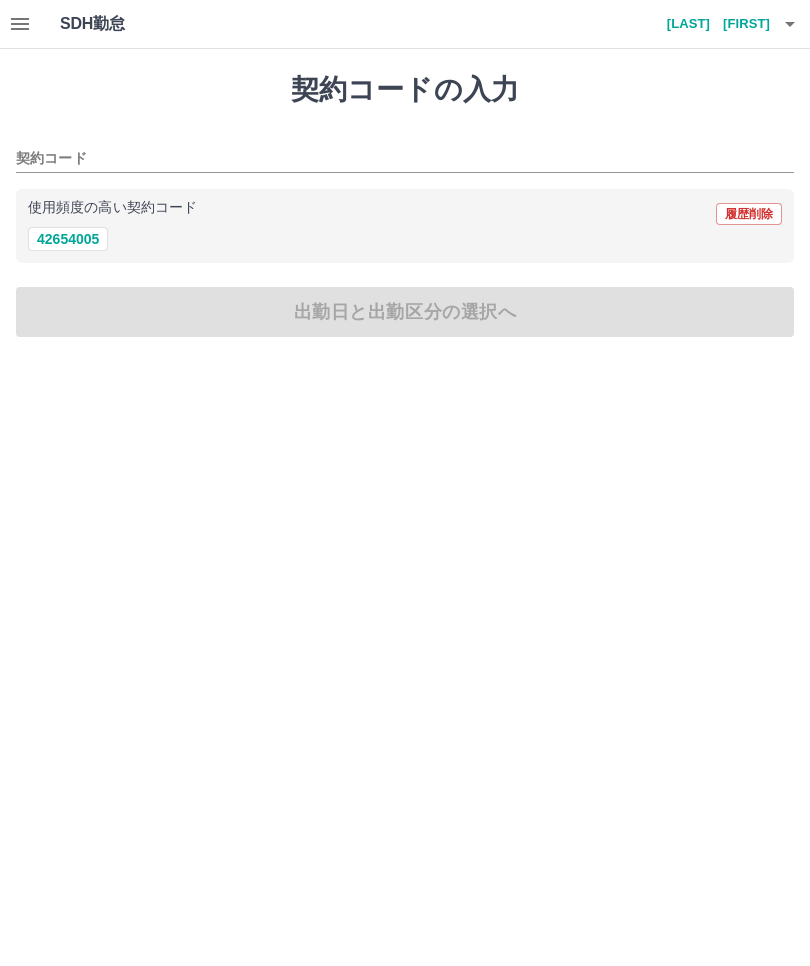 click at bounding box center (20, 24) 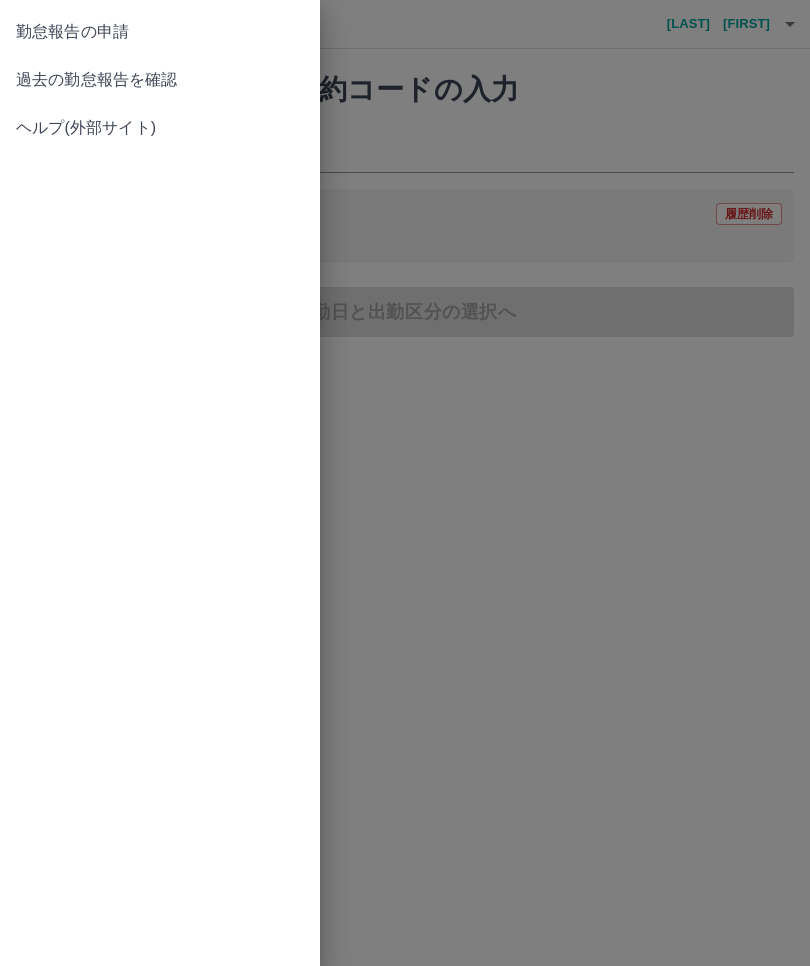 click on "過去の勤怠報告を確認" at bounding box center [160, 80] 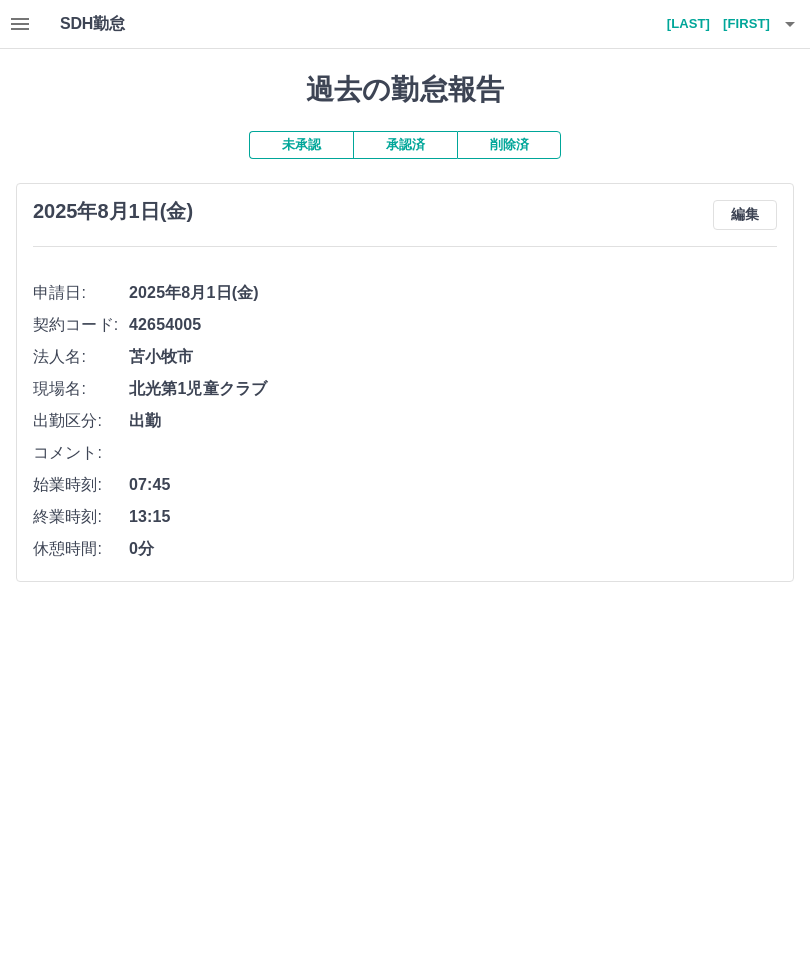click on "承認済" at bounding box center [405, 145] 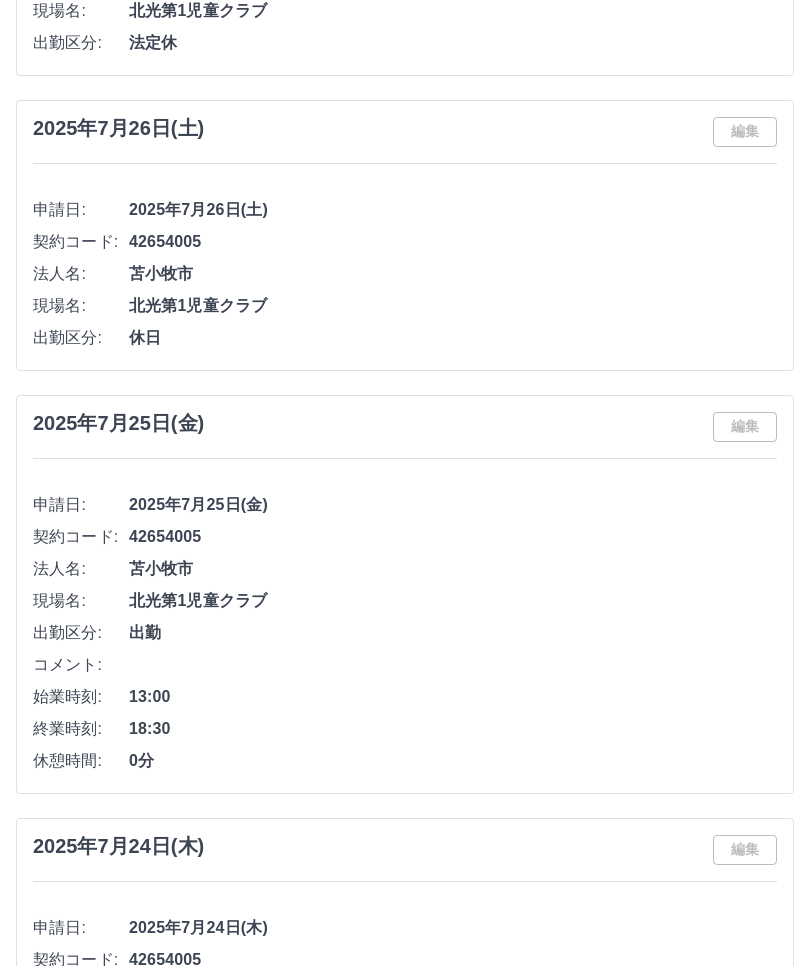 scroll, scrollTop: 2069, scrollLeft: 0, axis: vertical 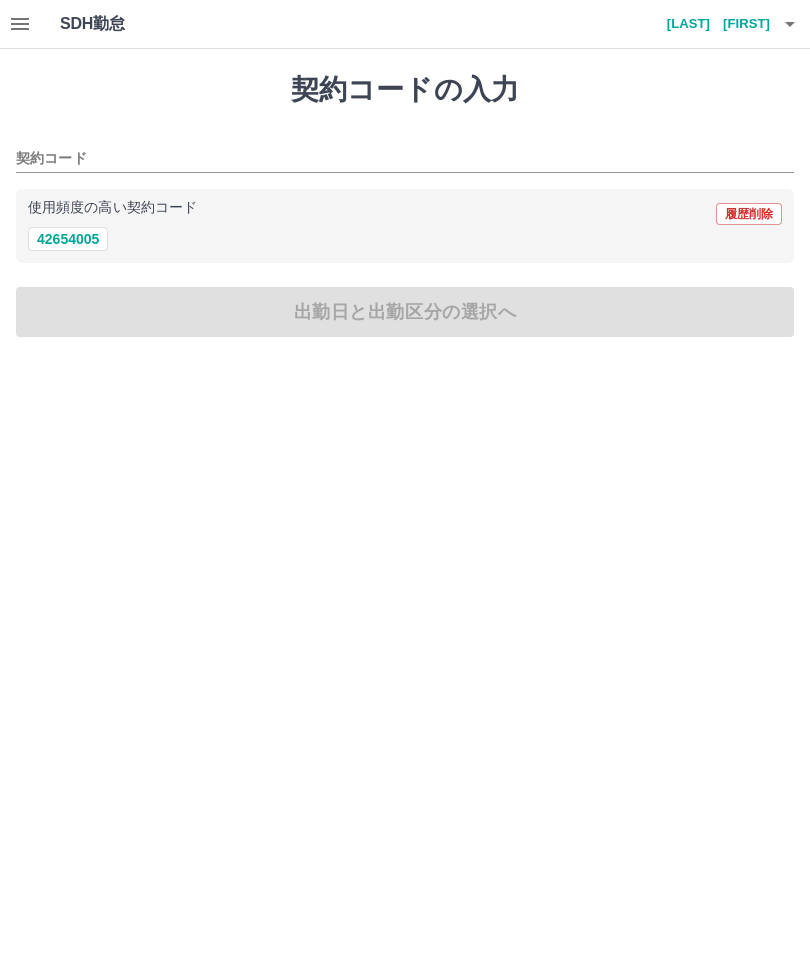 click on "佐藤　郁美" at bounding box center (710, 24) 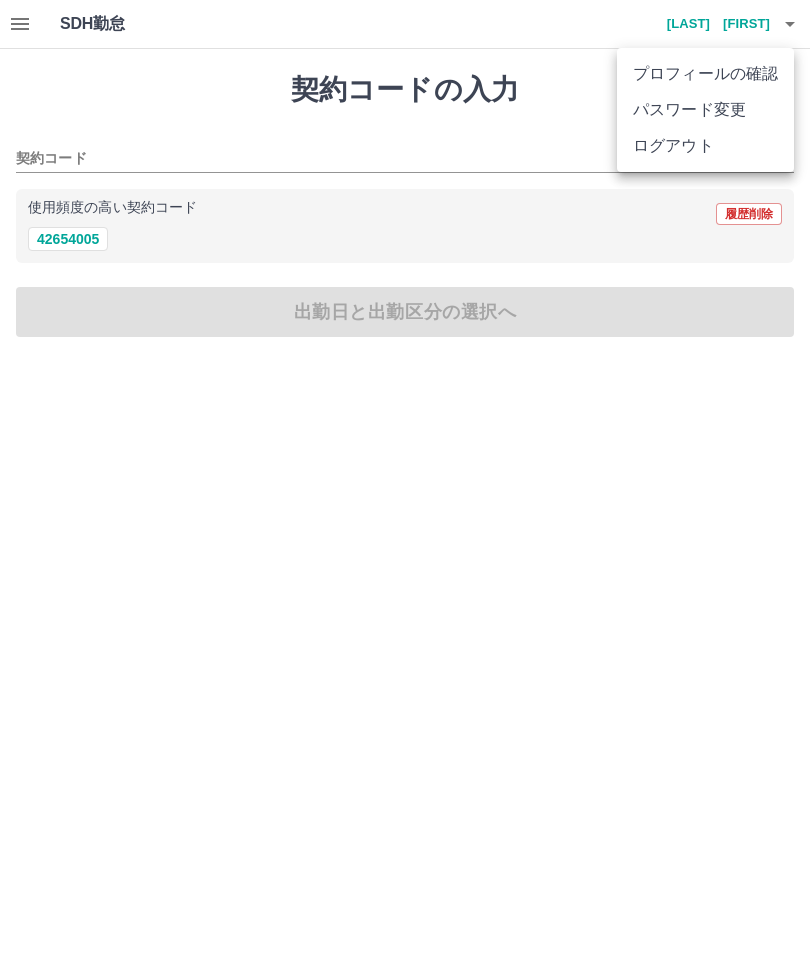 click on "ログアウト" at bounding box center [705, 146] 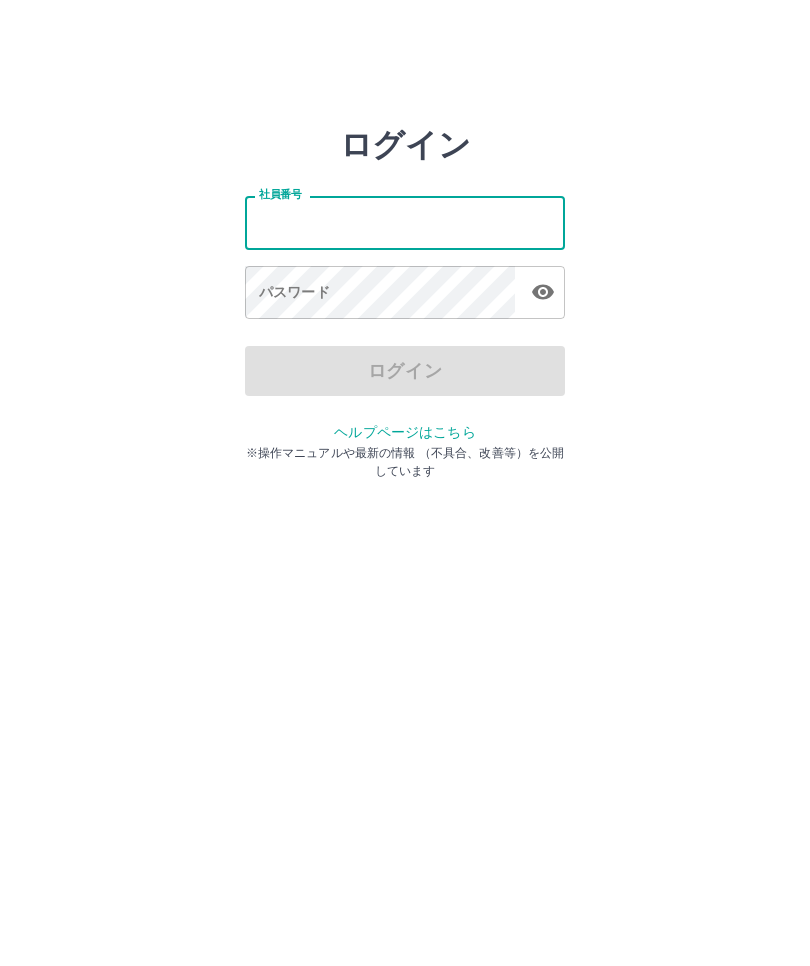 scroll, scrollTop: 0, scrollLeft: 0, axis: both 